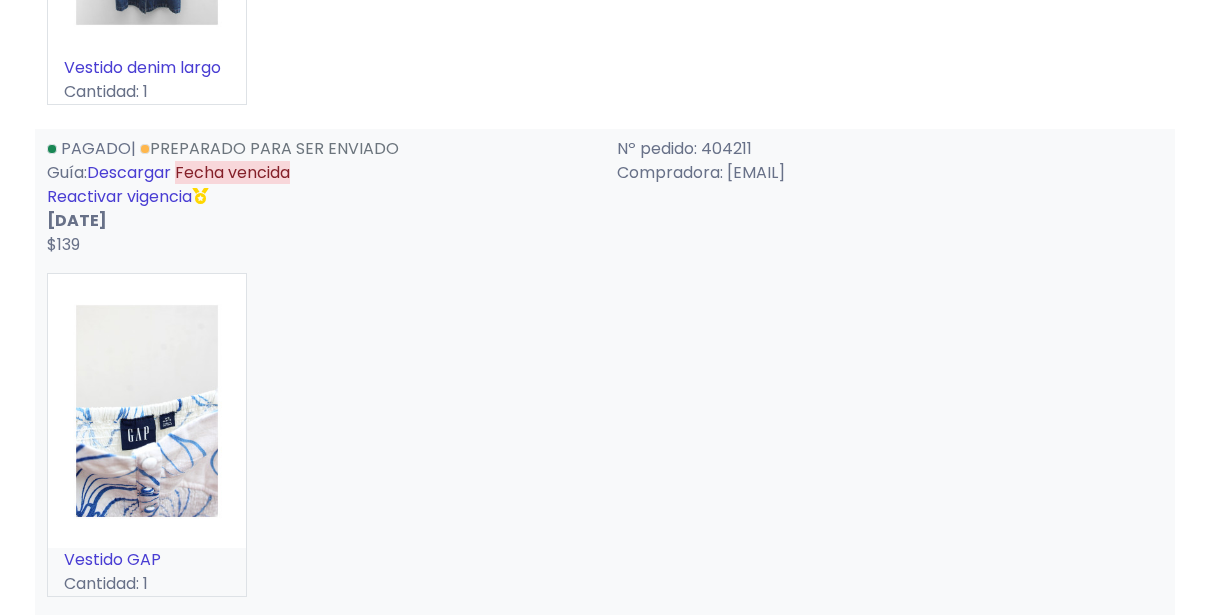 scroll, scrollTop: 2485, scrollLeft: 0, axis: vertical 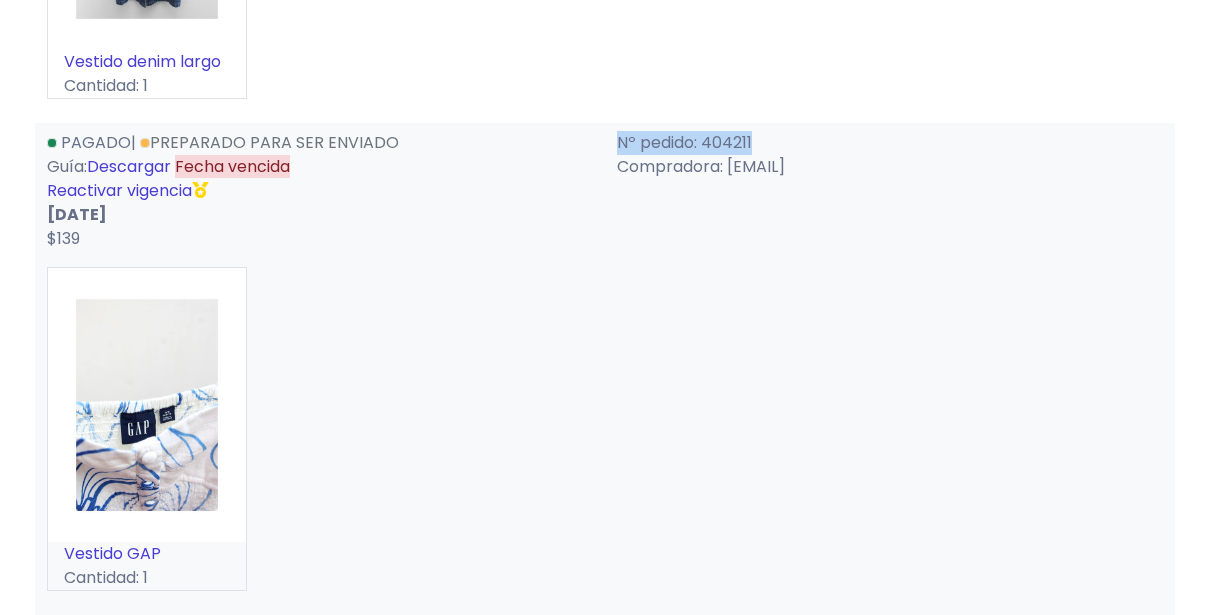drag, startPoint x: 756, startPoint y: 140, endPoint x: 616, endPoint y: 145, distance: 140.08926 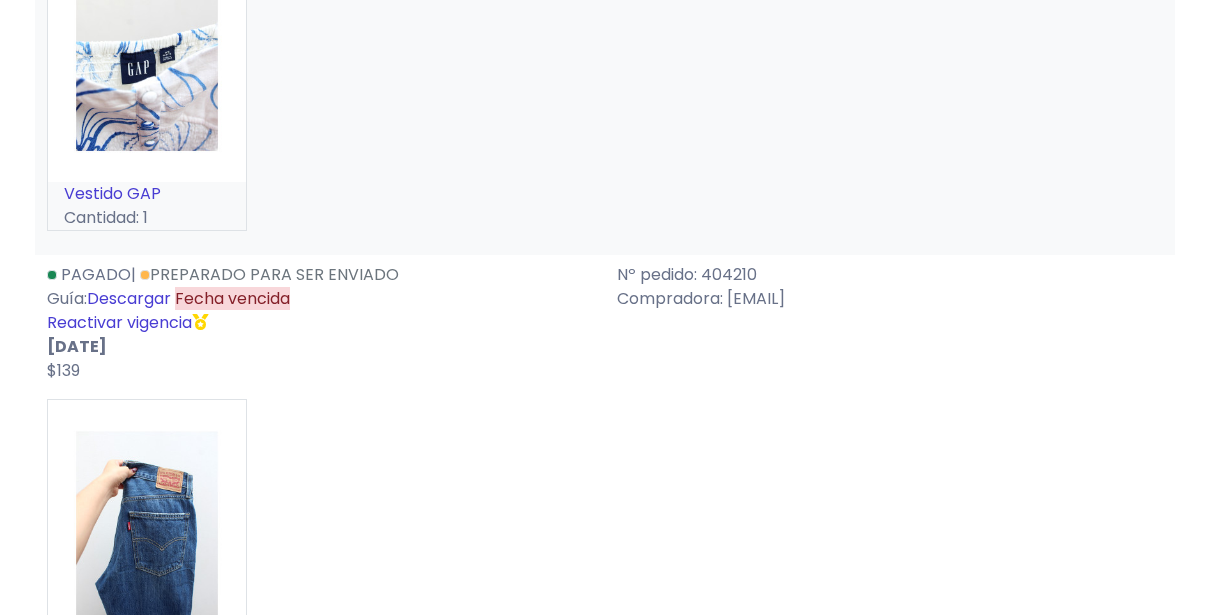 scroll, scrollTop: 2849, scrollLeft: 0, axis: vertical 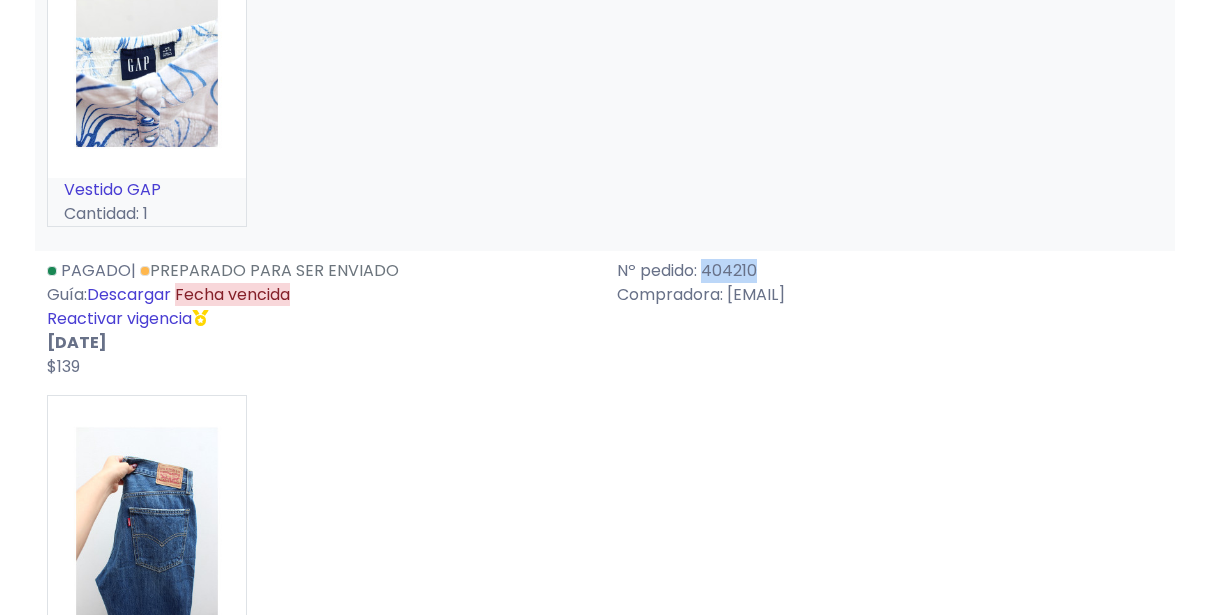 drag, startPoint x: 763, startPoint y: 264, endPoint x: 707, endPoint y: 268, distance: 56.142673 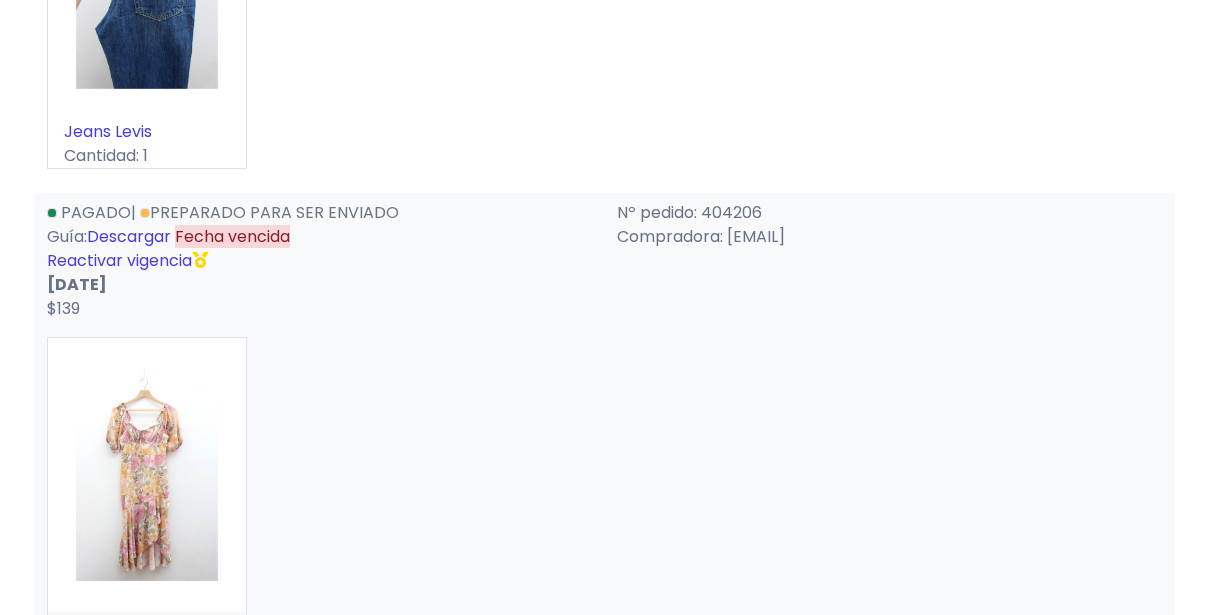 scroll, scrollTop: 3404, scrollLeft: 0, axis: vertical 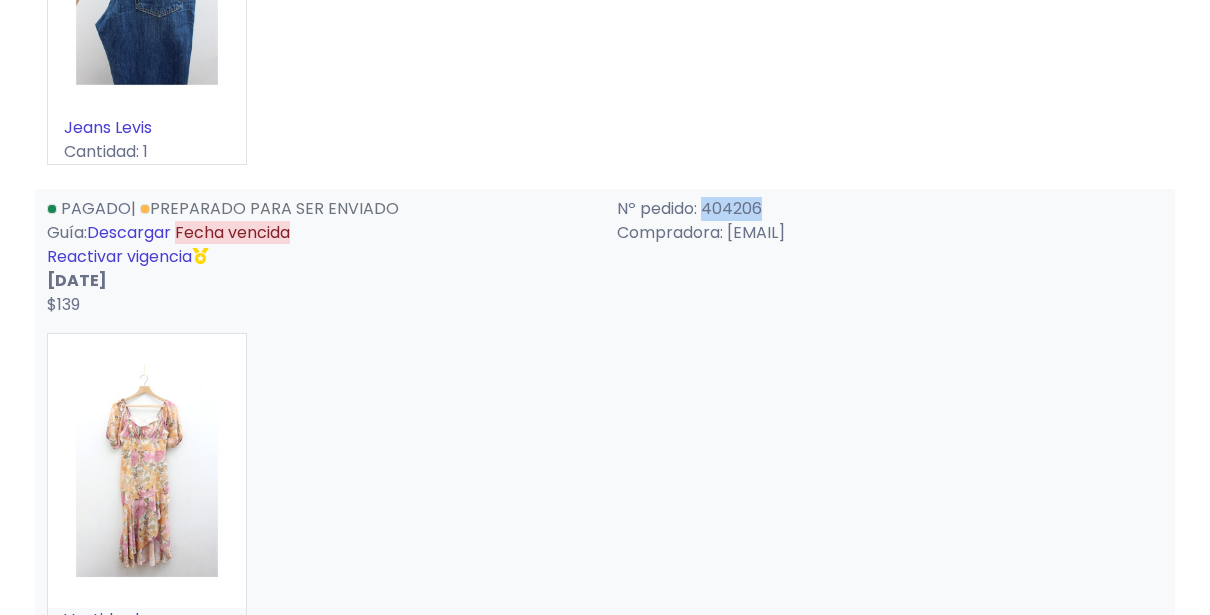 drag, startPoint x: 763, startPoint y: 210, endPoint x: 706, endPoint y: 209, distance: 57.00877 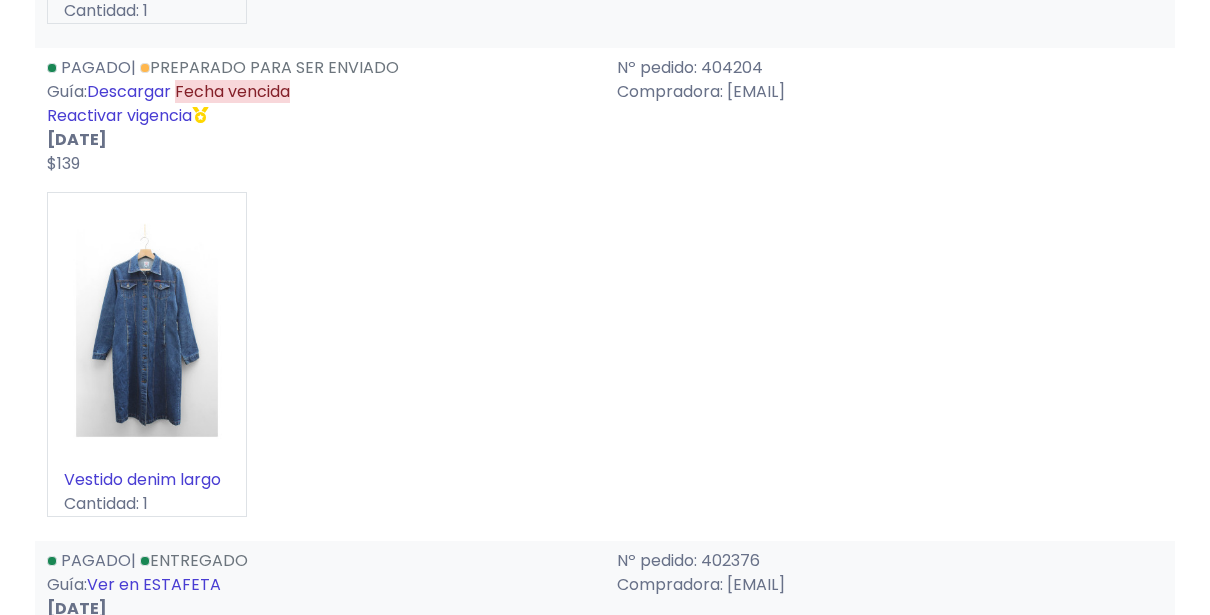 scroll, scrollTop: 3997, scrollLeft: 0, axis: vertical 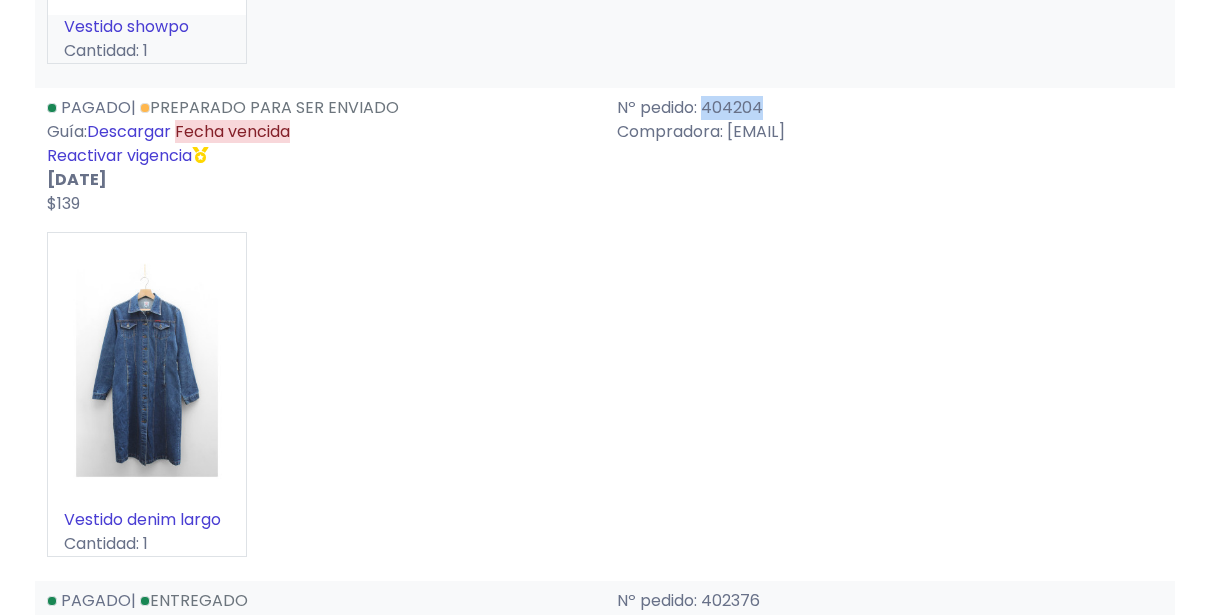 drag, startPoint x: 767, startPoint y: 104, endPoint x: 707, endPoint y: 104, distance: 60 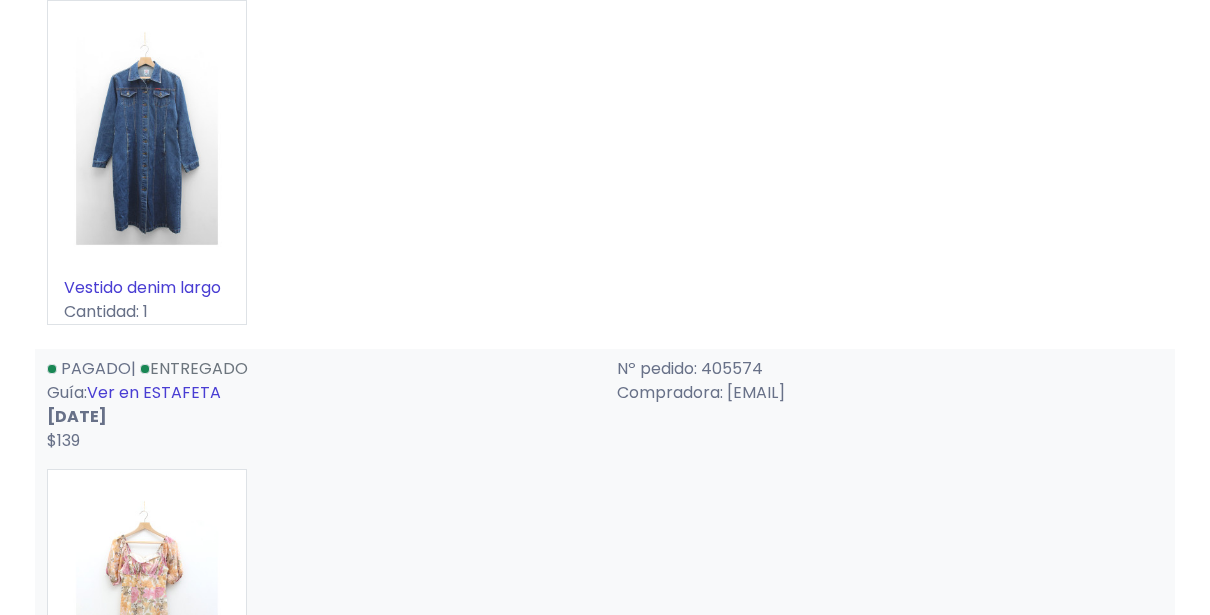 scroll, scrollTop: 0, scrollLeft: 0, axis: both 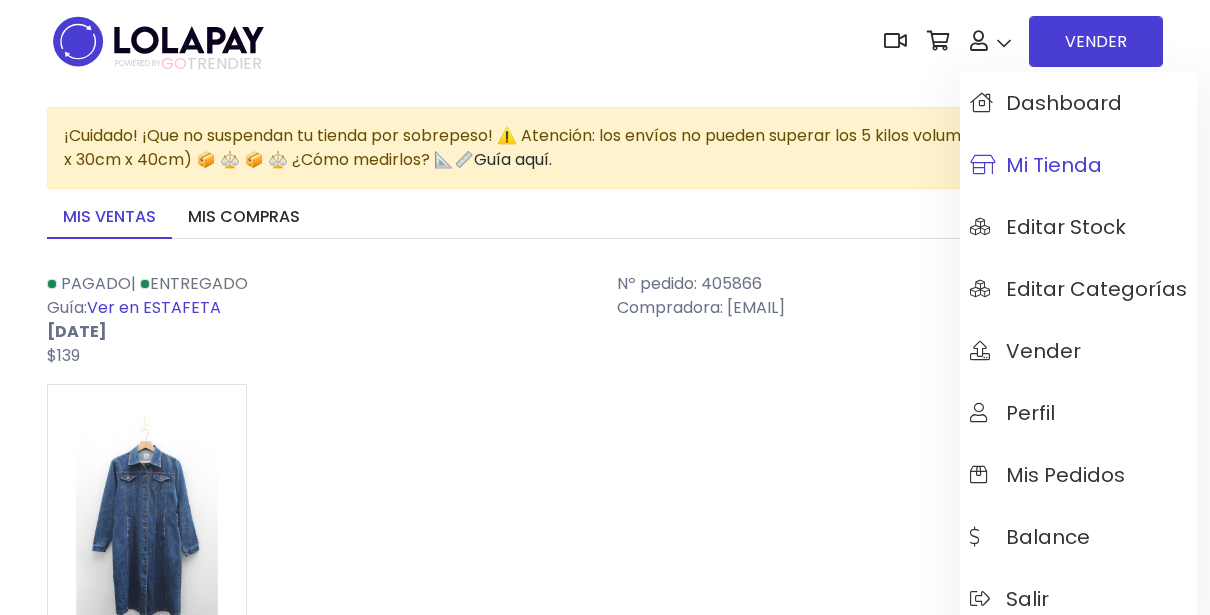 click on "Mi tienda" at bounding box center (1036, 165) 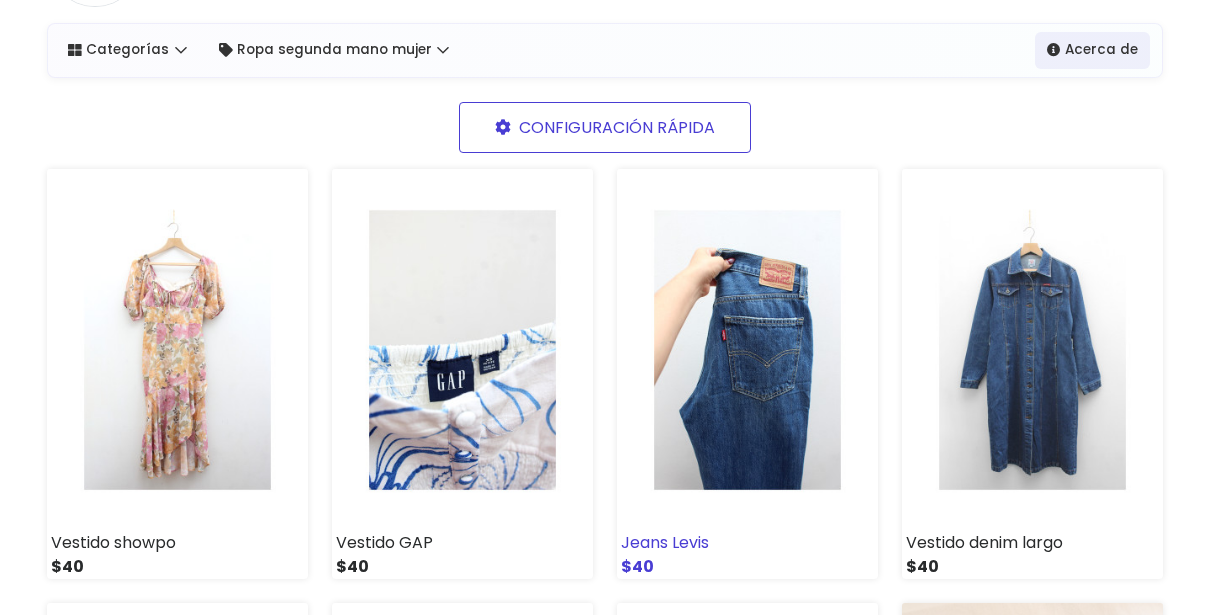 scroll, scrollTop: 166, scrollLeft: 0, axis: vertical 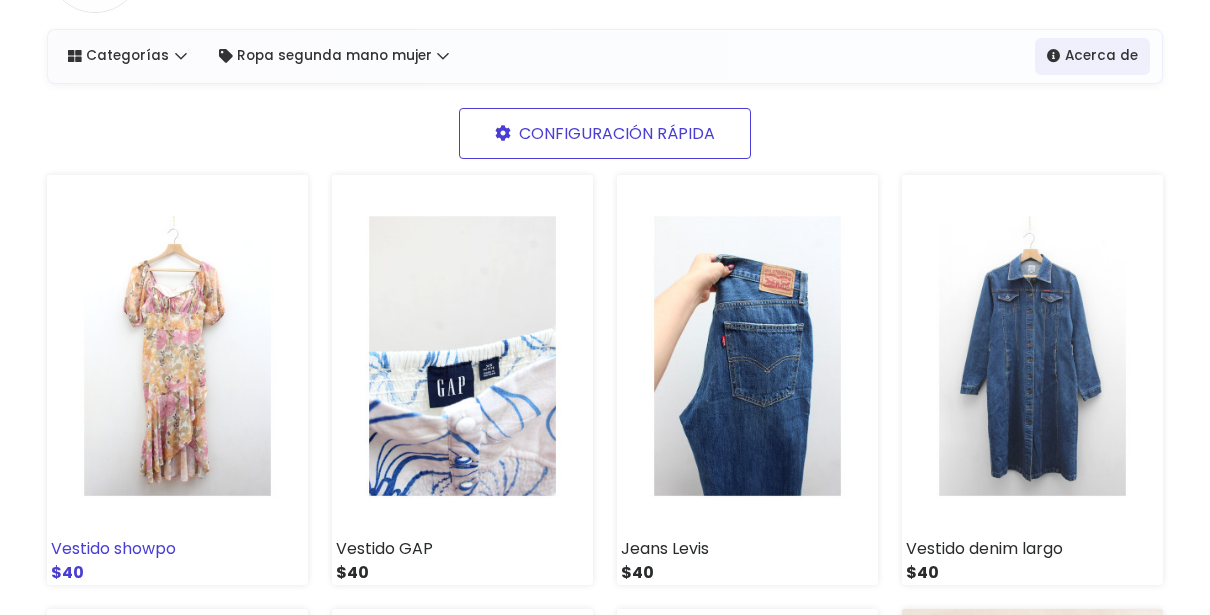 click at bounding box center (177, 356) 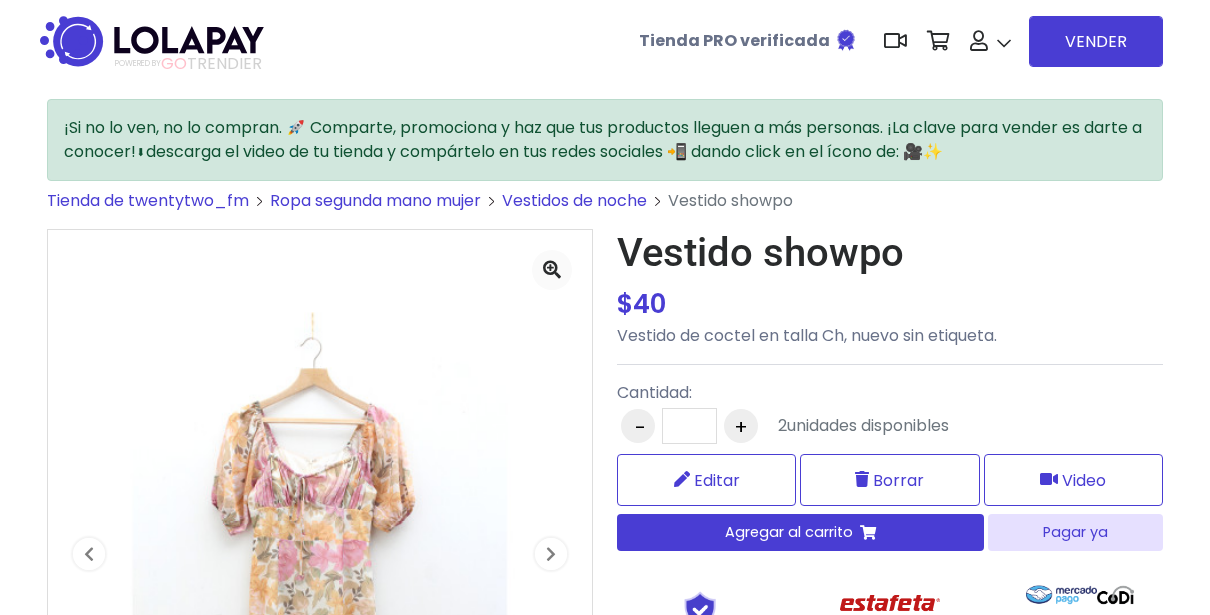 scroll, scrollTop: 0, scrollLeft: 0, axis: both 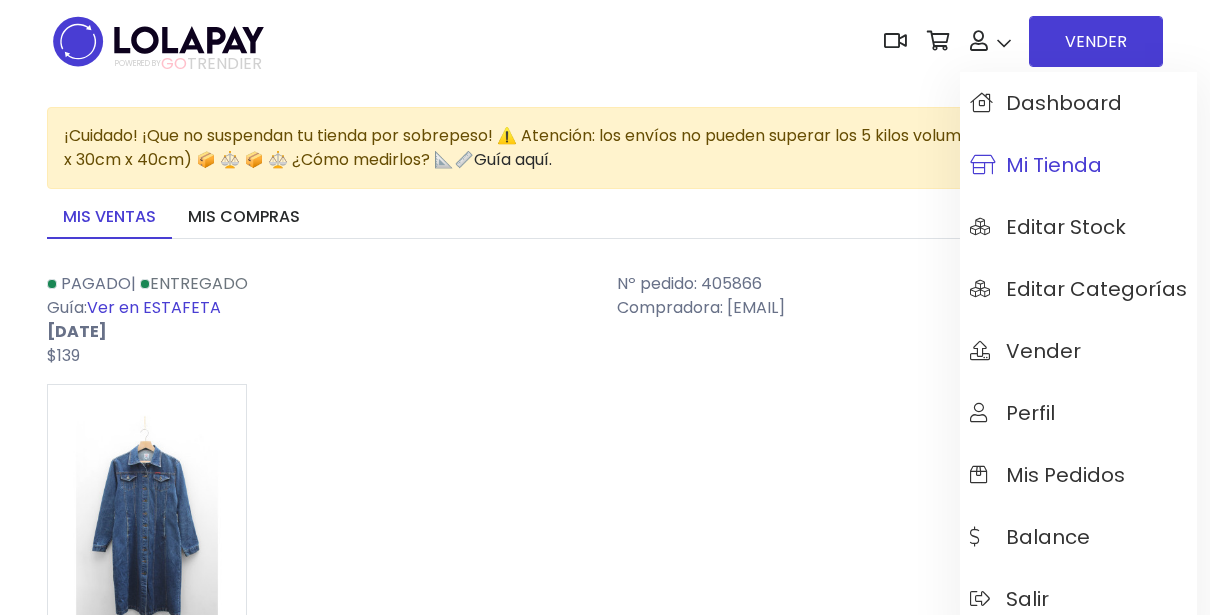 click on "Mi tienda" at bounding box center (1036, 165) 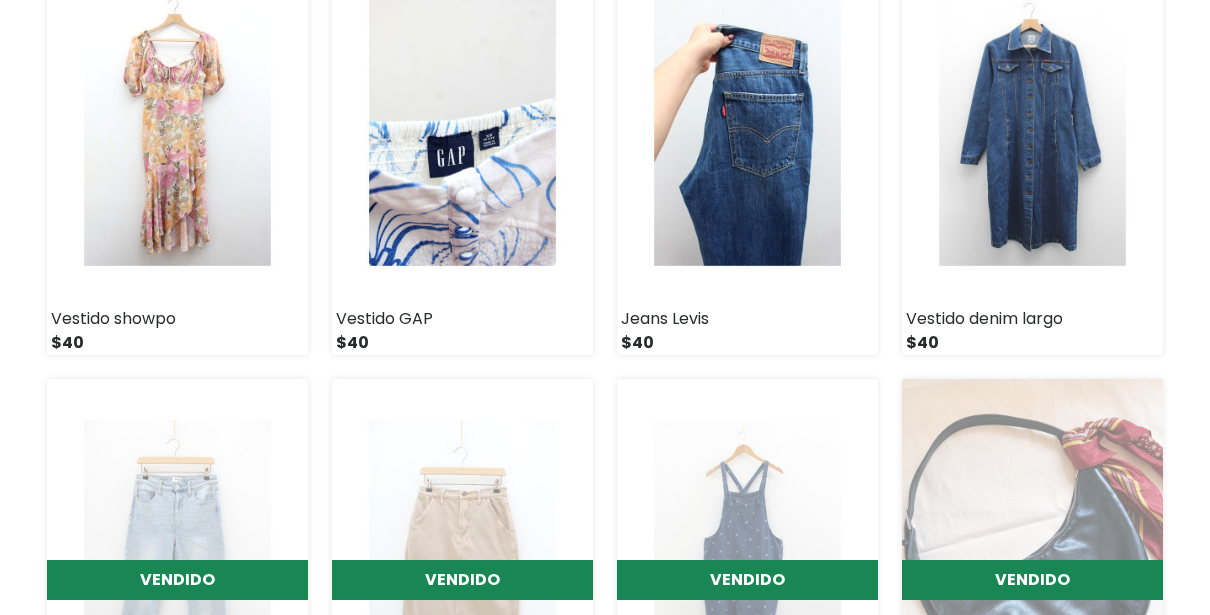 scroll, scrollTop: 365, scrollLeft: 0, axis: vertical 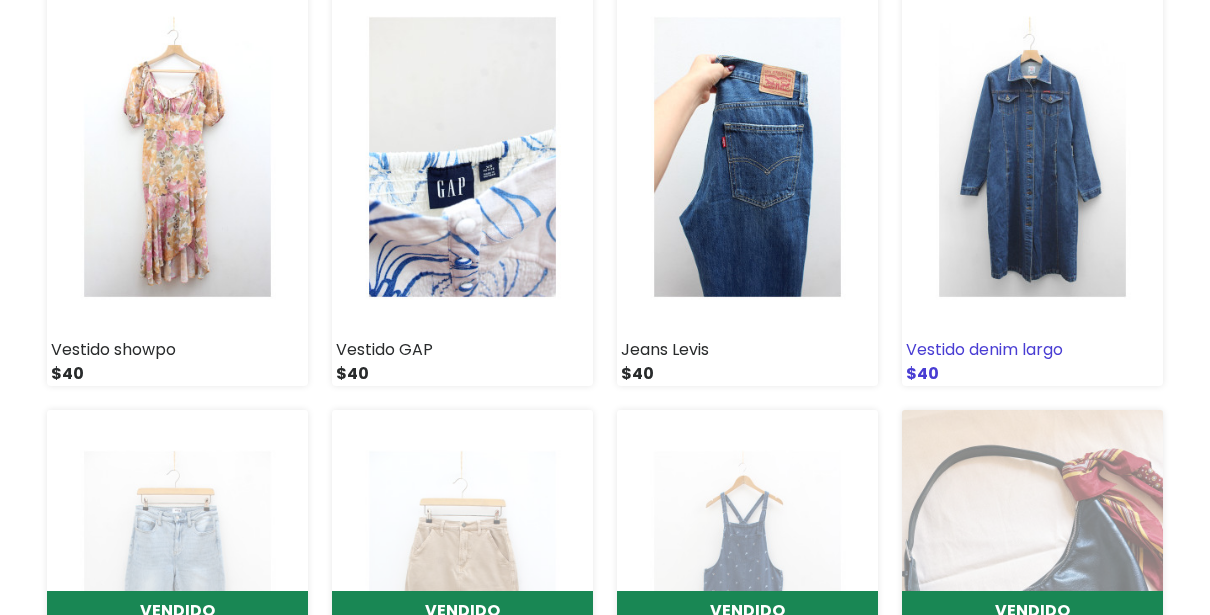 click at bounding box center (1032, 157) 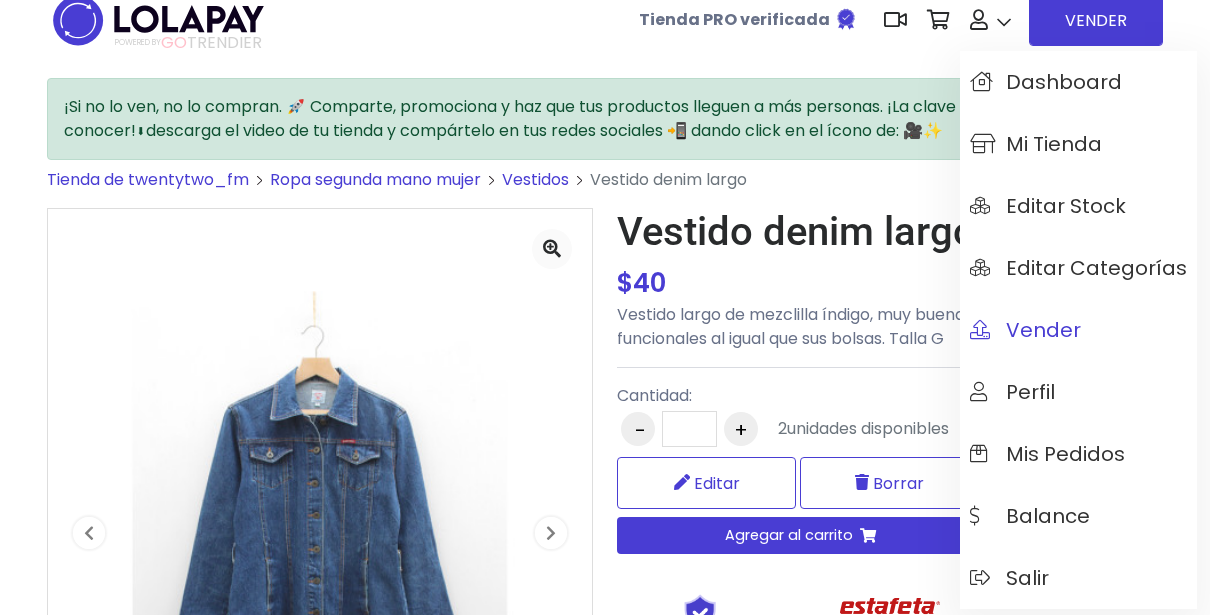 scroll, scrollTop: 47, scrollLeft: 0, axis: vertical 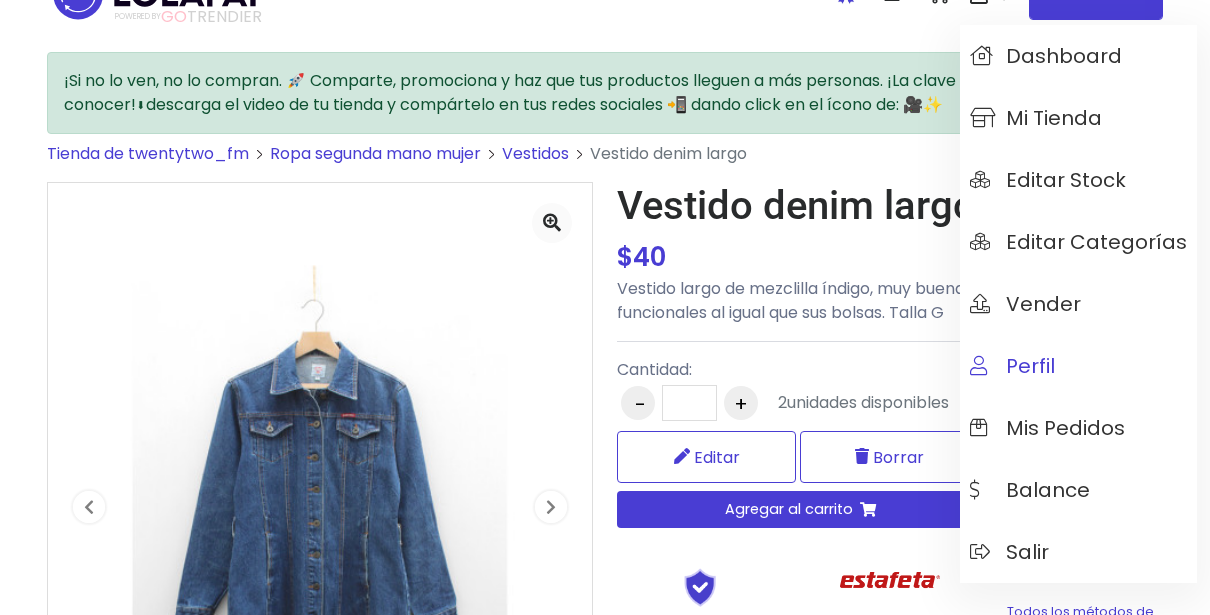 click on "Perfil" at bounding box center [1012, 366] 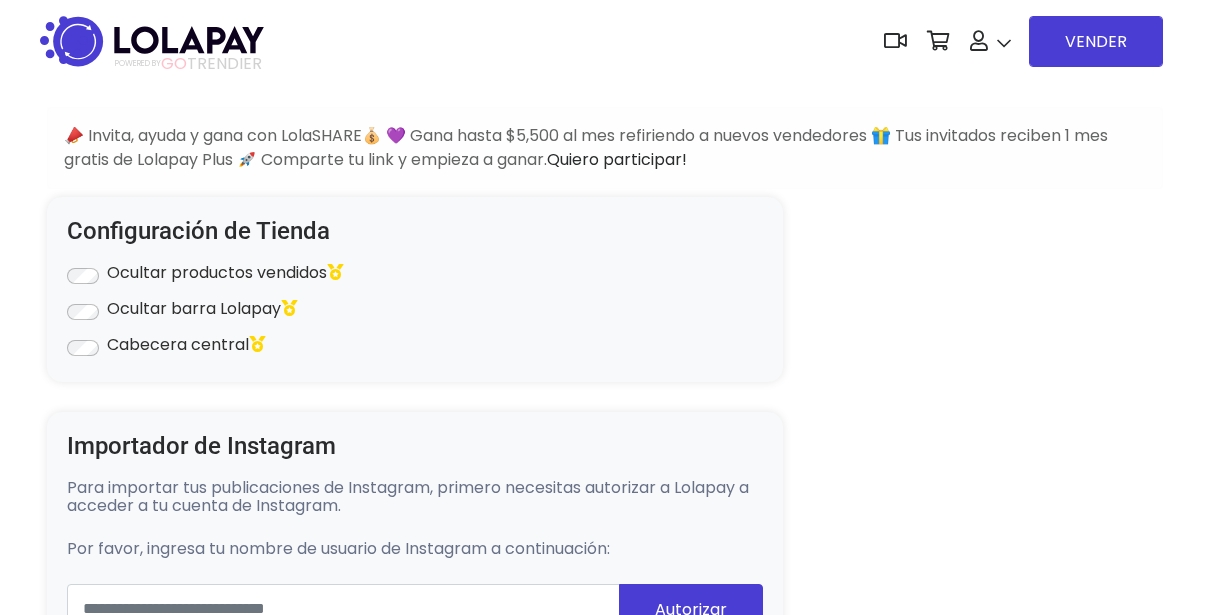 type on "**********" 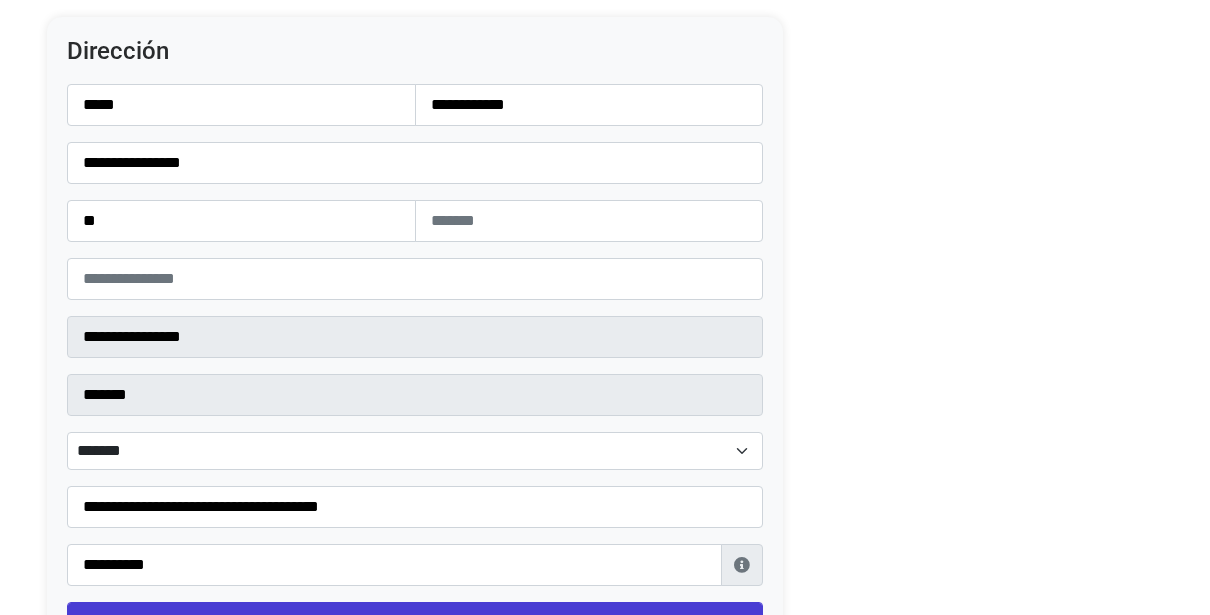 scroll, scrollTop: 2483, scrollLeft: 0, axis: vertical 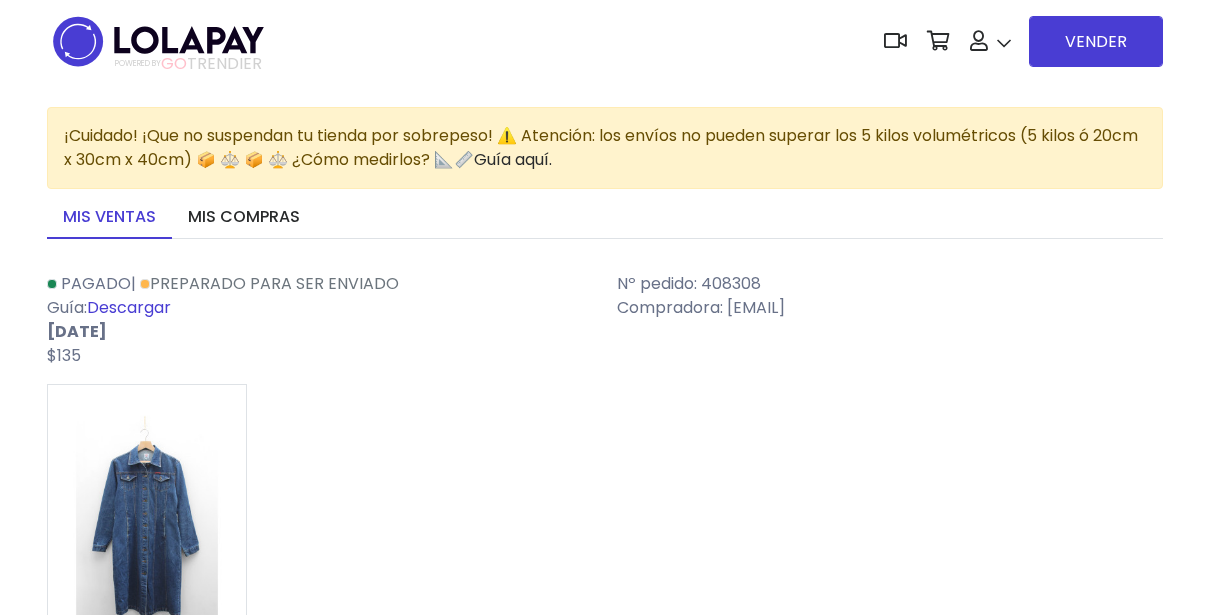 click on "Descargar" at bounding box center (129, 307) 